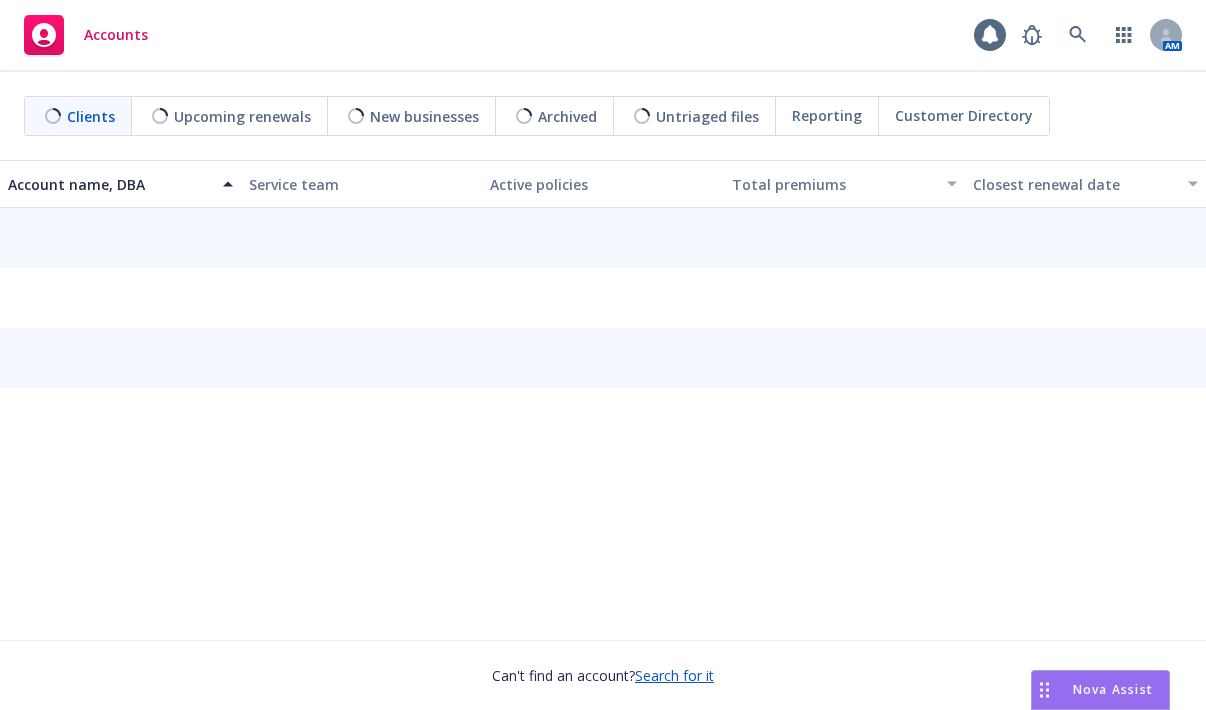 scroll, scrollTop: 0, scrollLeft: 0, axis: both 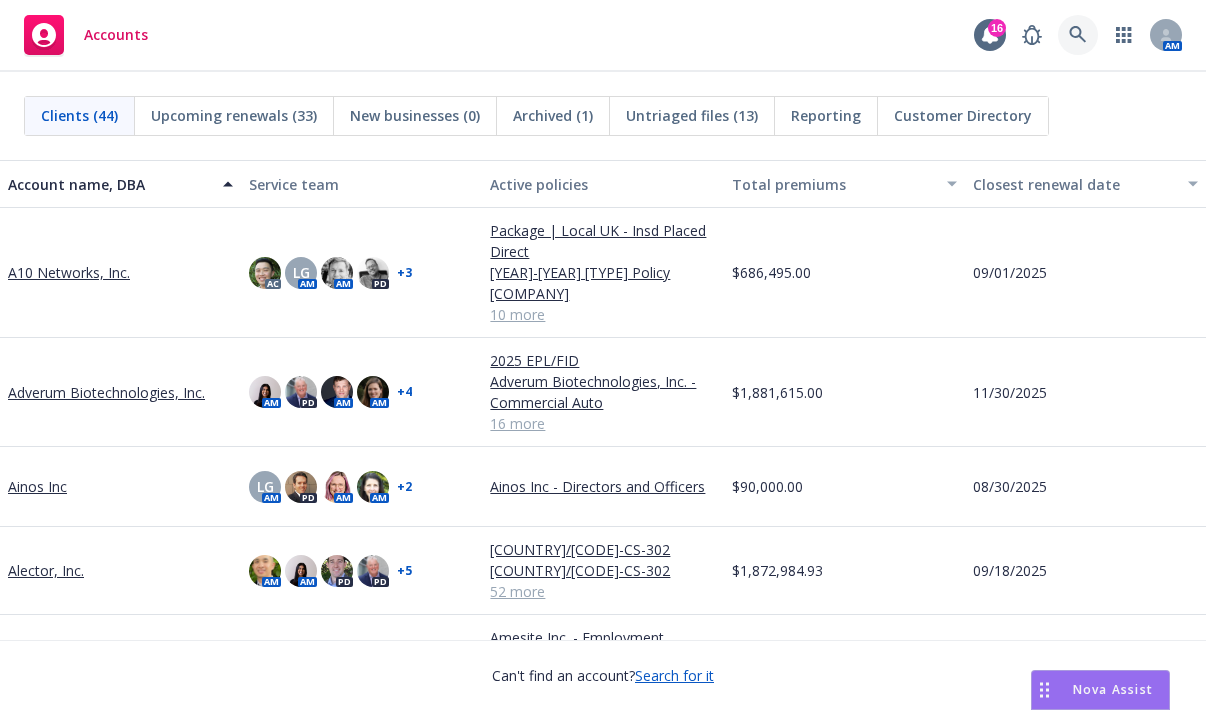 click 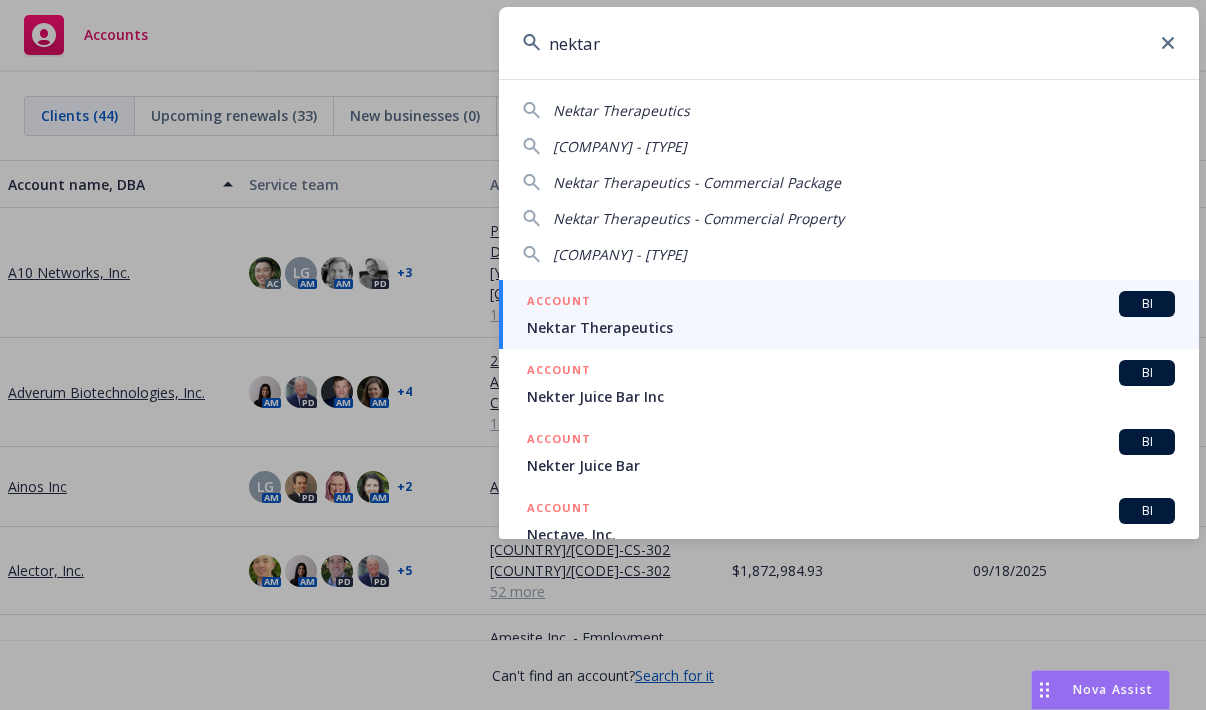 type on "nektar" 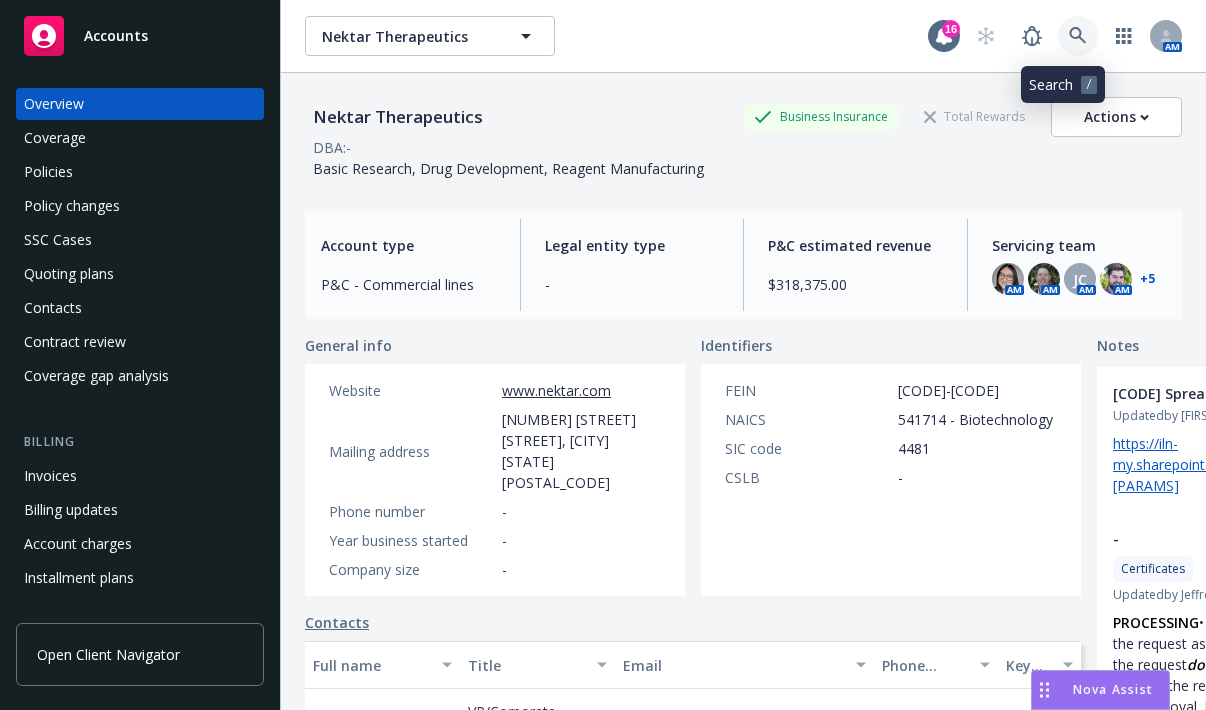 click 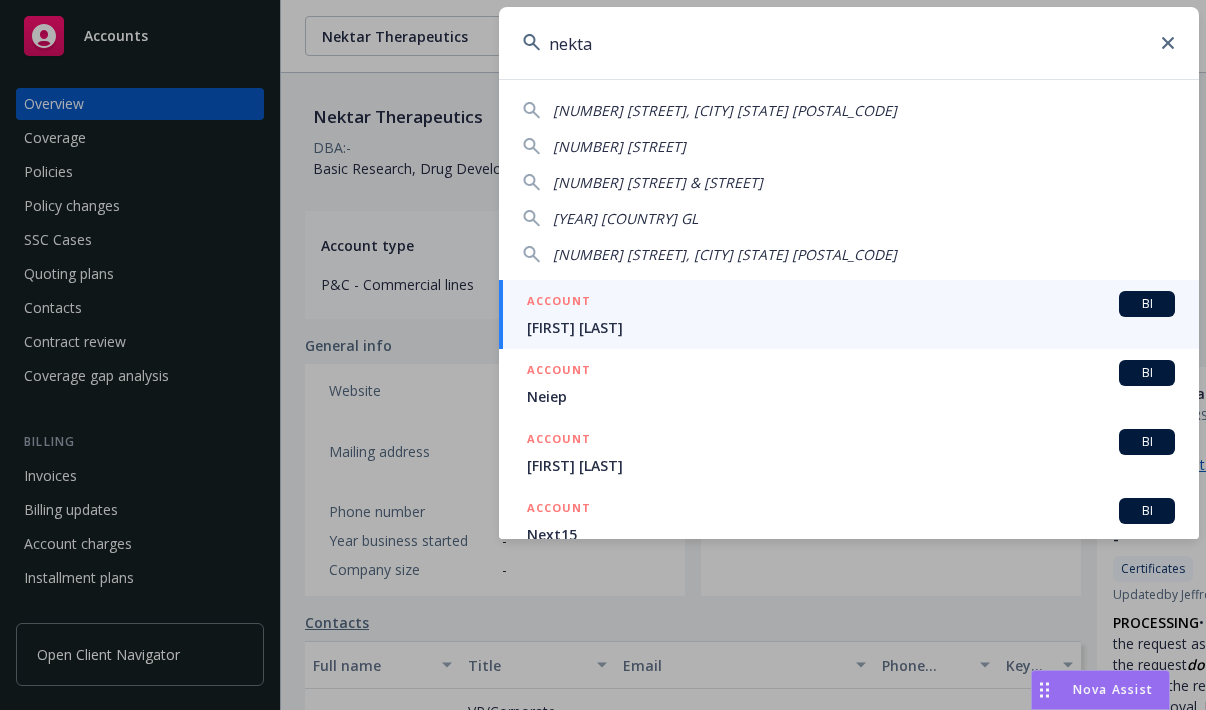 type on "nektar" 